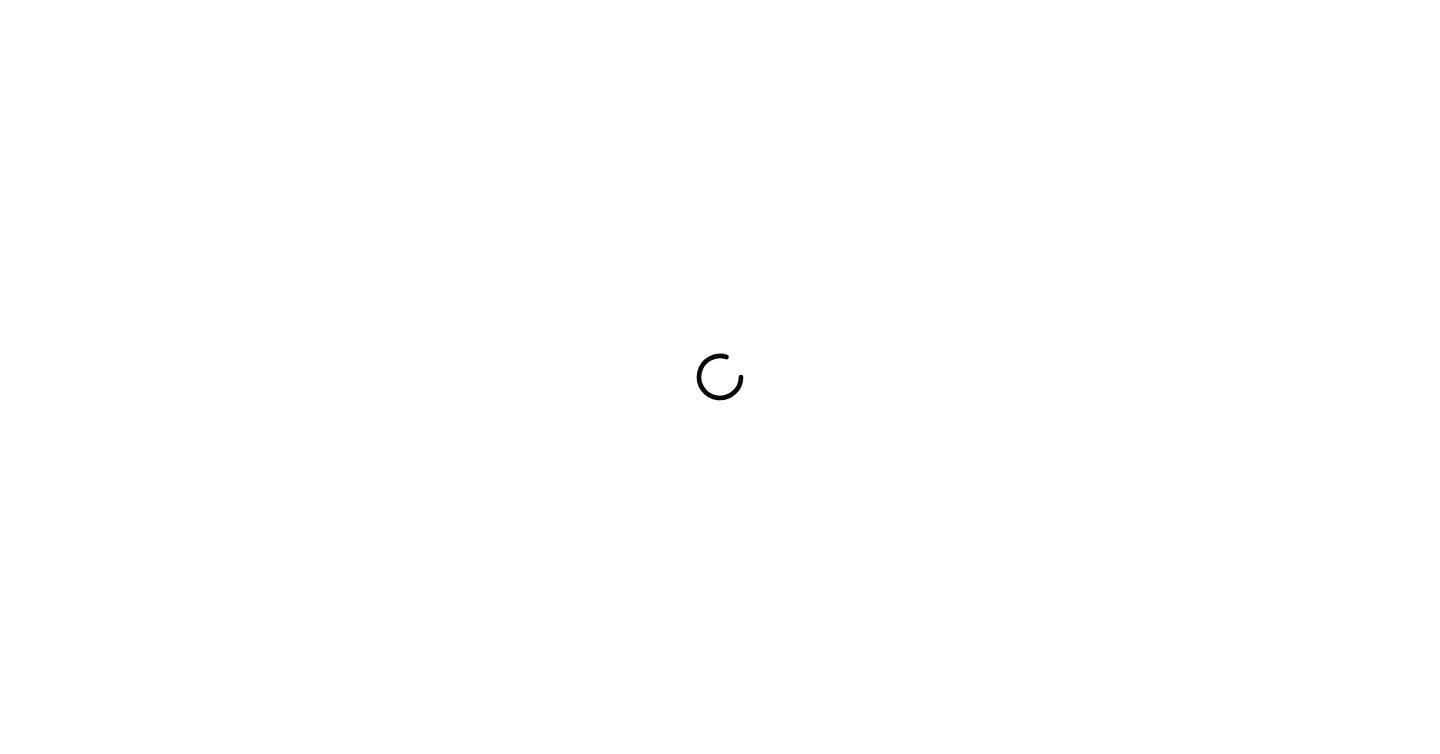 scroll, scrollTop: 0, scrollLeft: 0, axis: both 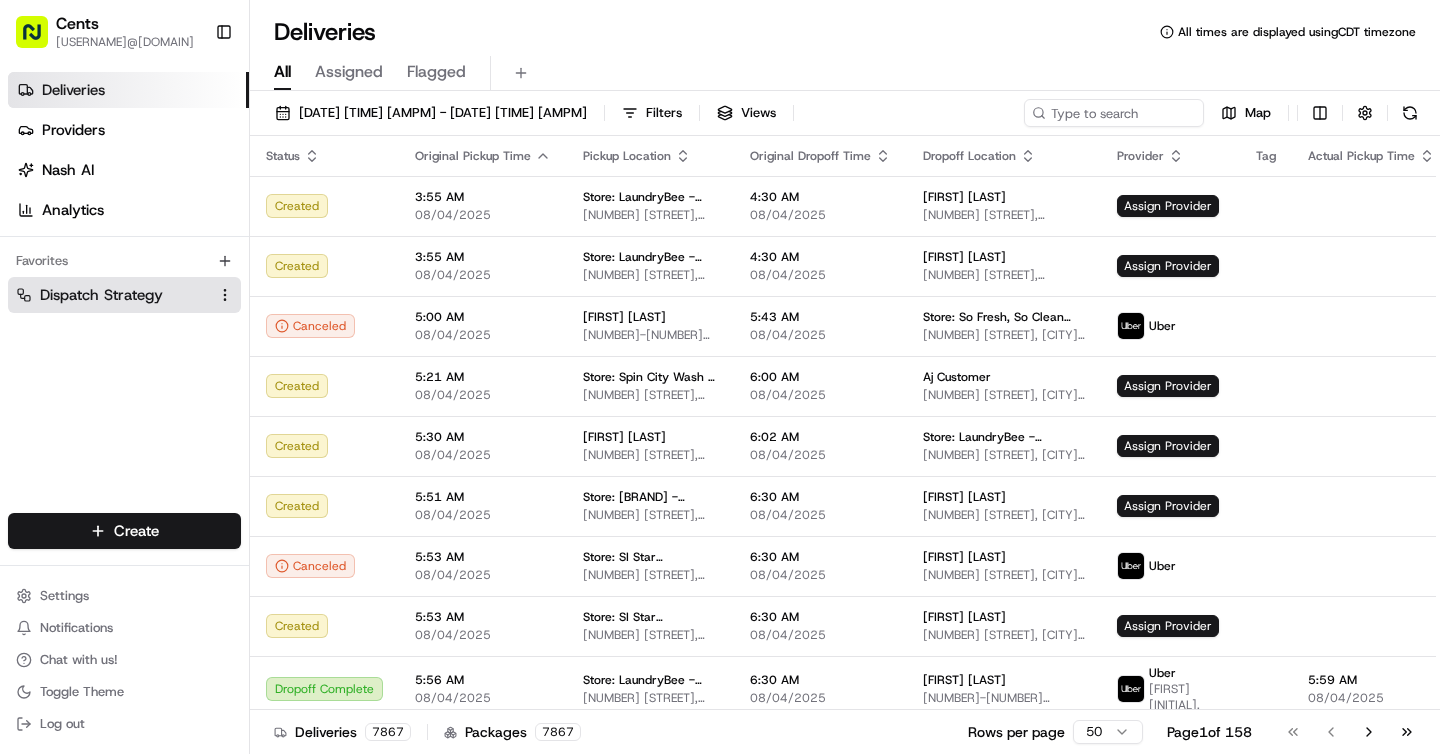 click on "Dispatch Strategy" at bounding box center [101, 295] 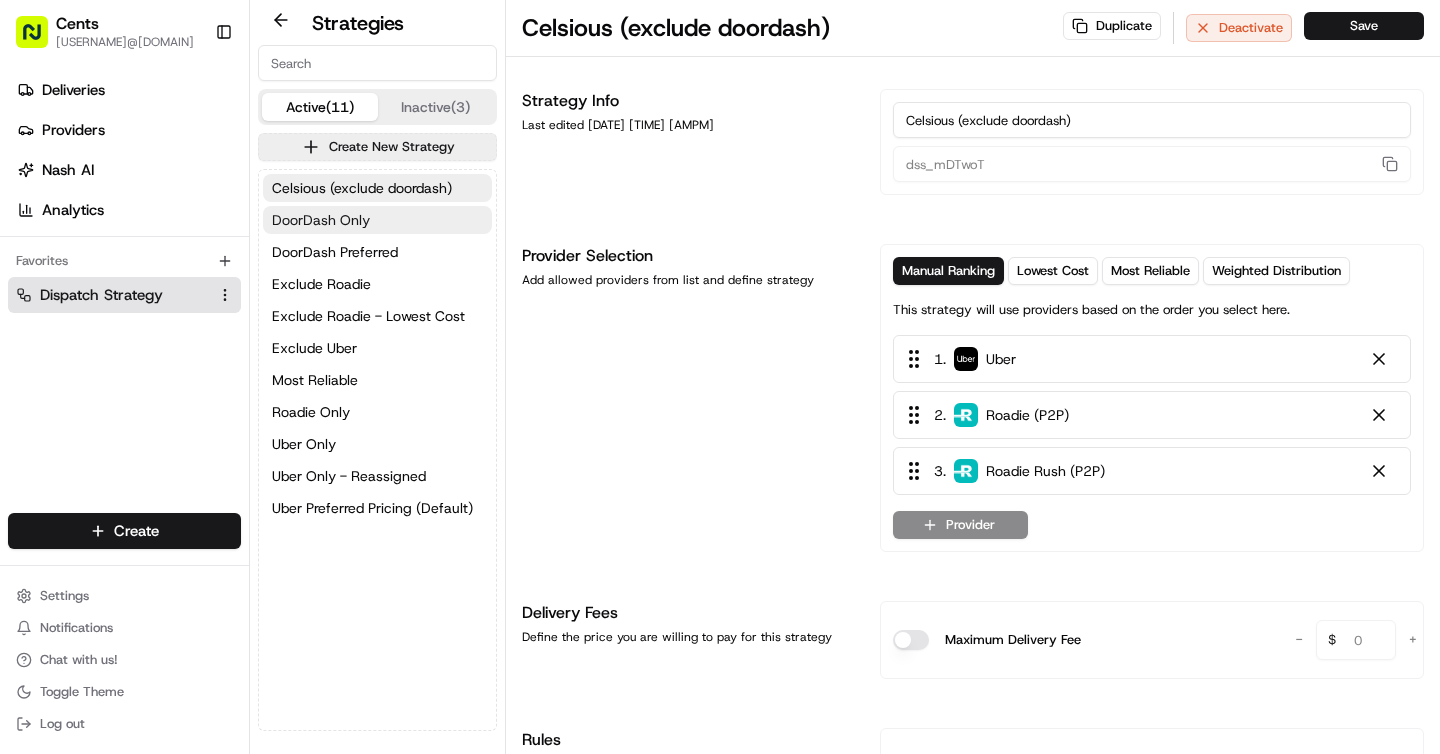 click on "DoorDash Only" at bounding box center [321, 220] 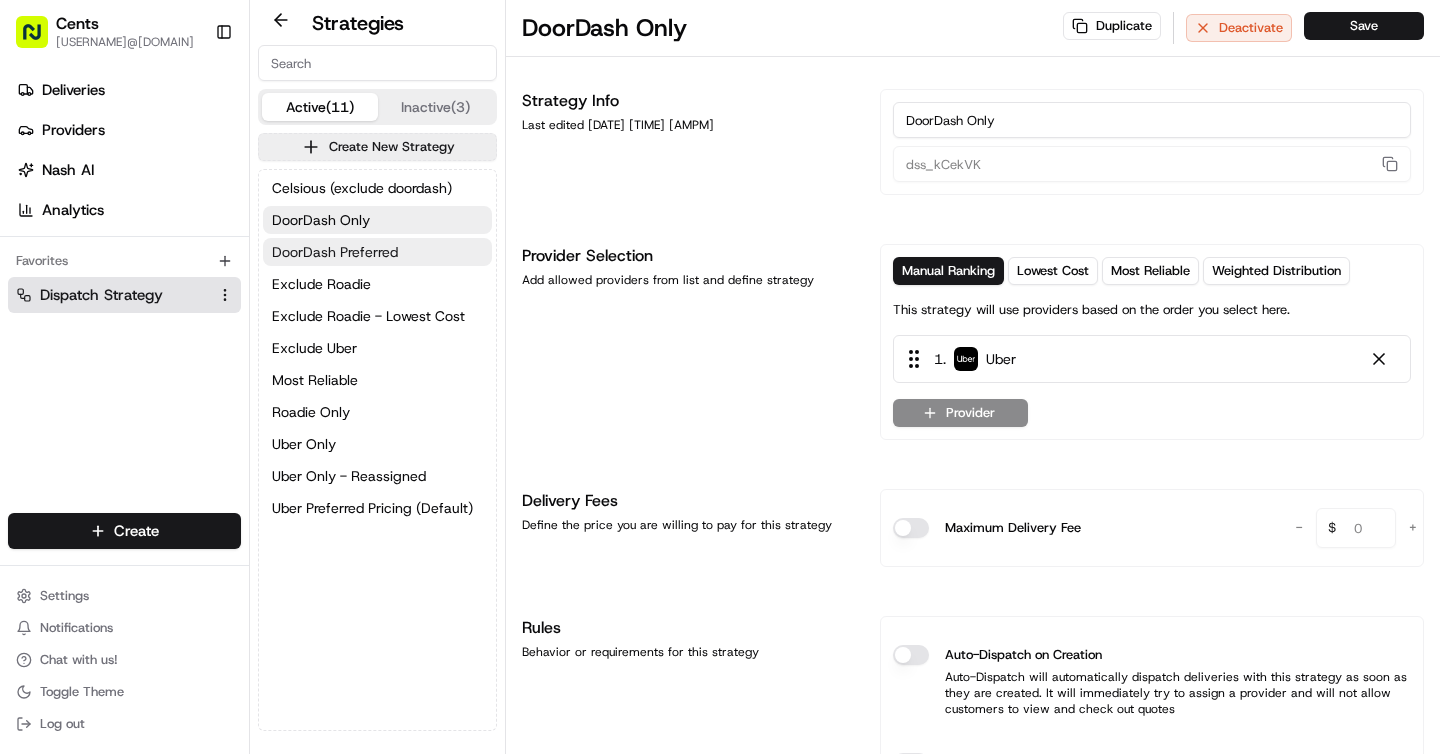 click on "DoorDash Preferred" at bounding box center [377, 252] 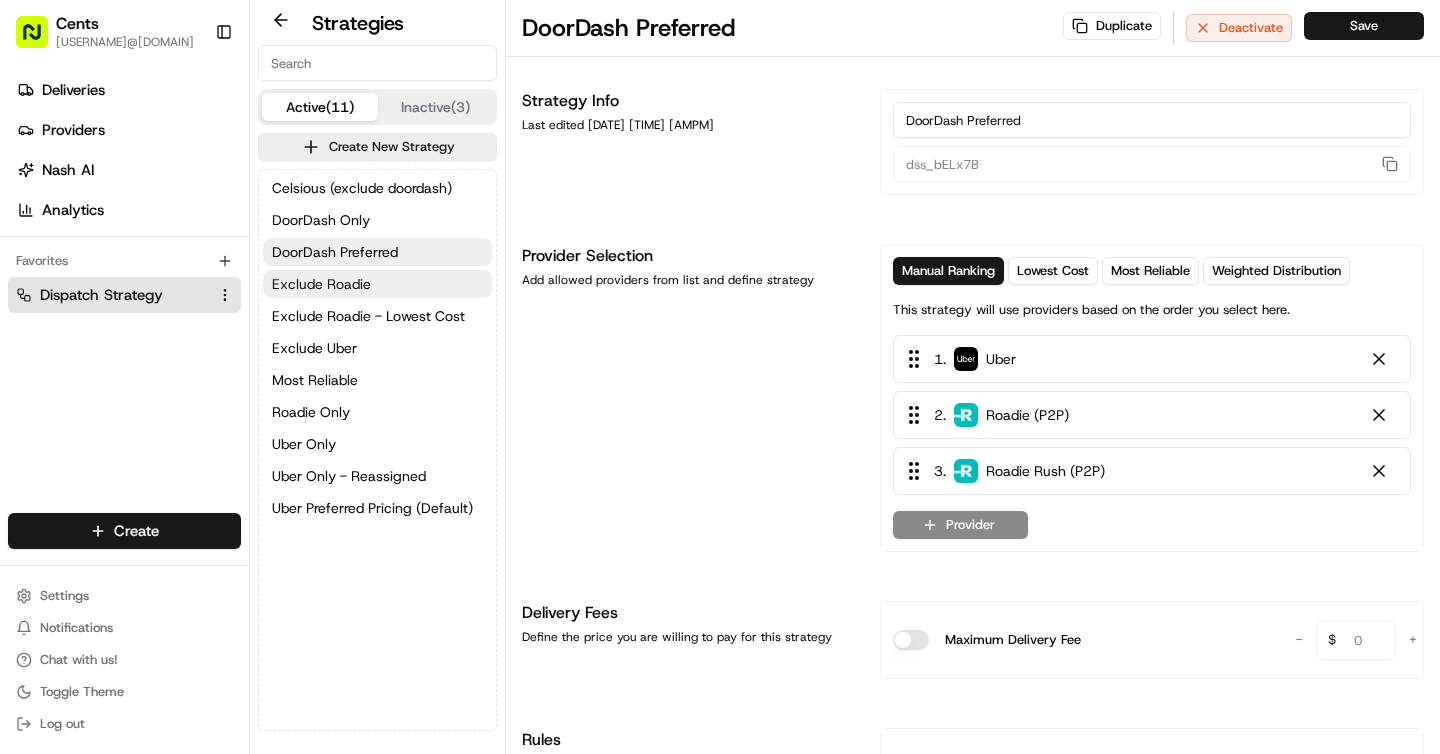 click on "Exclude Roadie" at bounding box center [321, 284] 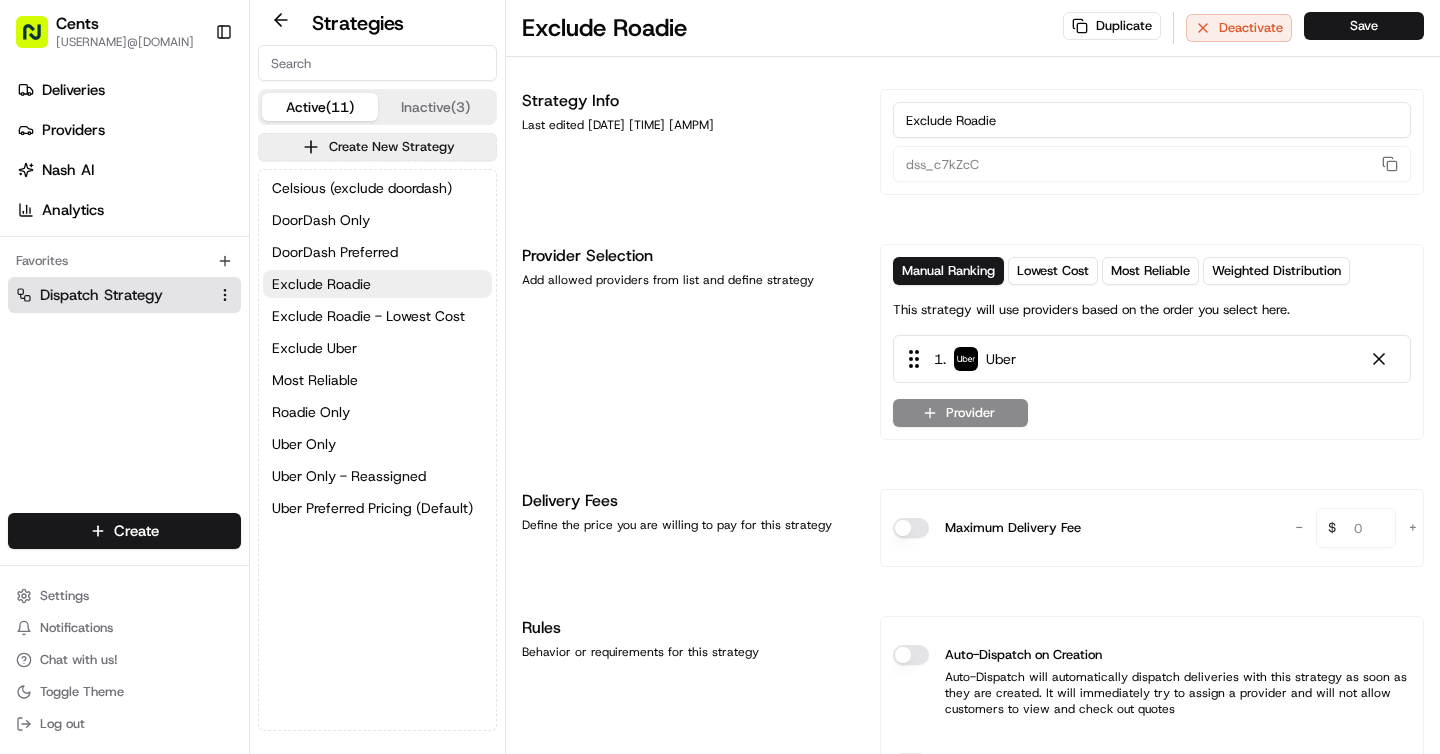 click on "[BRAND] (exclude [BRAND]) [BRAND] Only [BRAND] Preferred Exclude [BRAND] Exclude [BRAND] - Lowest Cost Exclude [BRAND] [BRAND] Only [BRAND] Only - Reassigned [BRAND] Preferred Pricing (Default)" at bounding box center [377, 348] 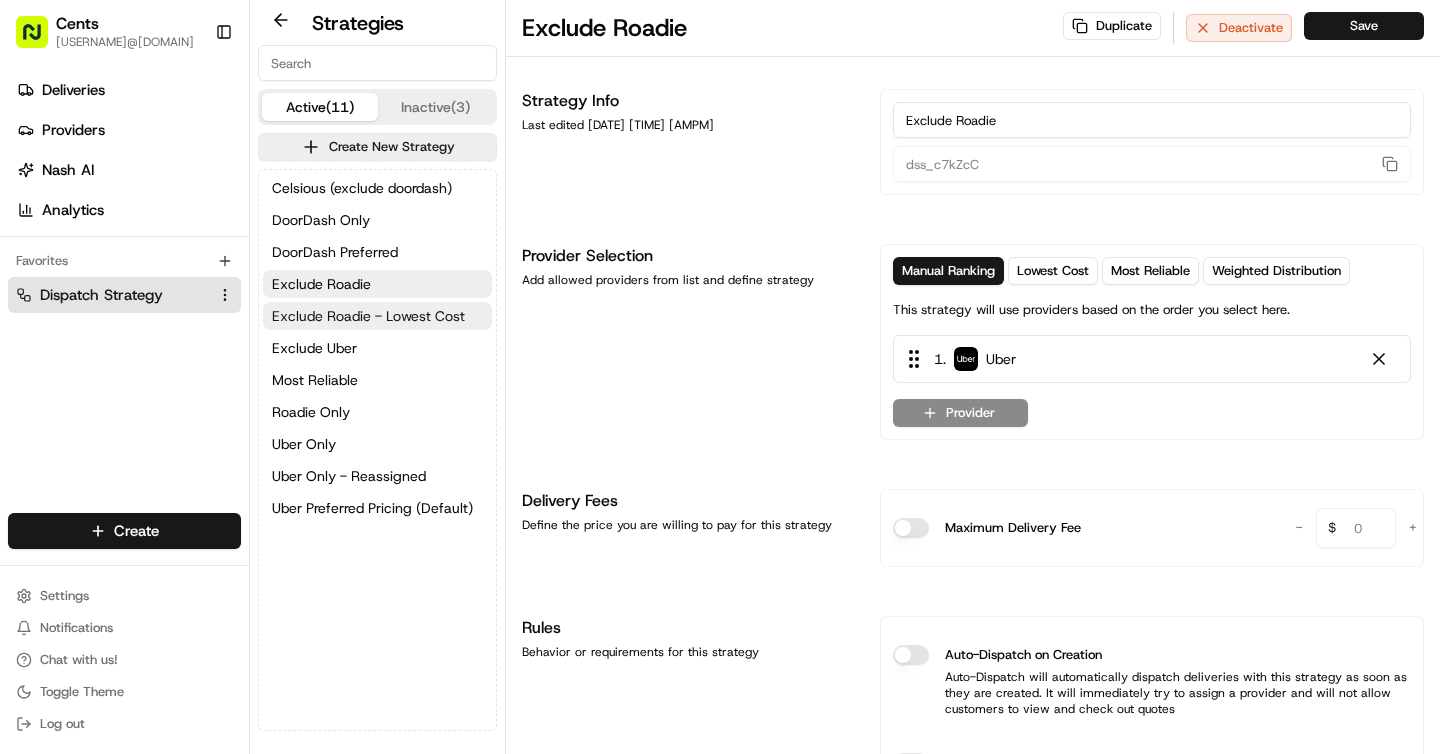 click on "Exclude Roadie - Lowest Cost" at bounding box center [368, 316] 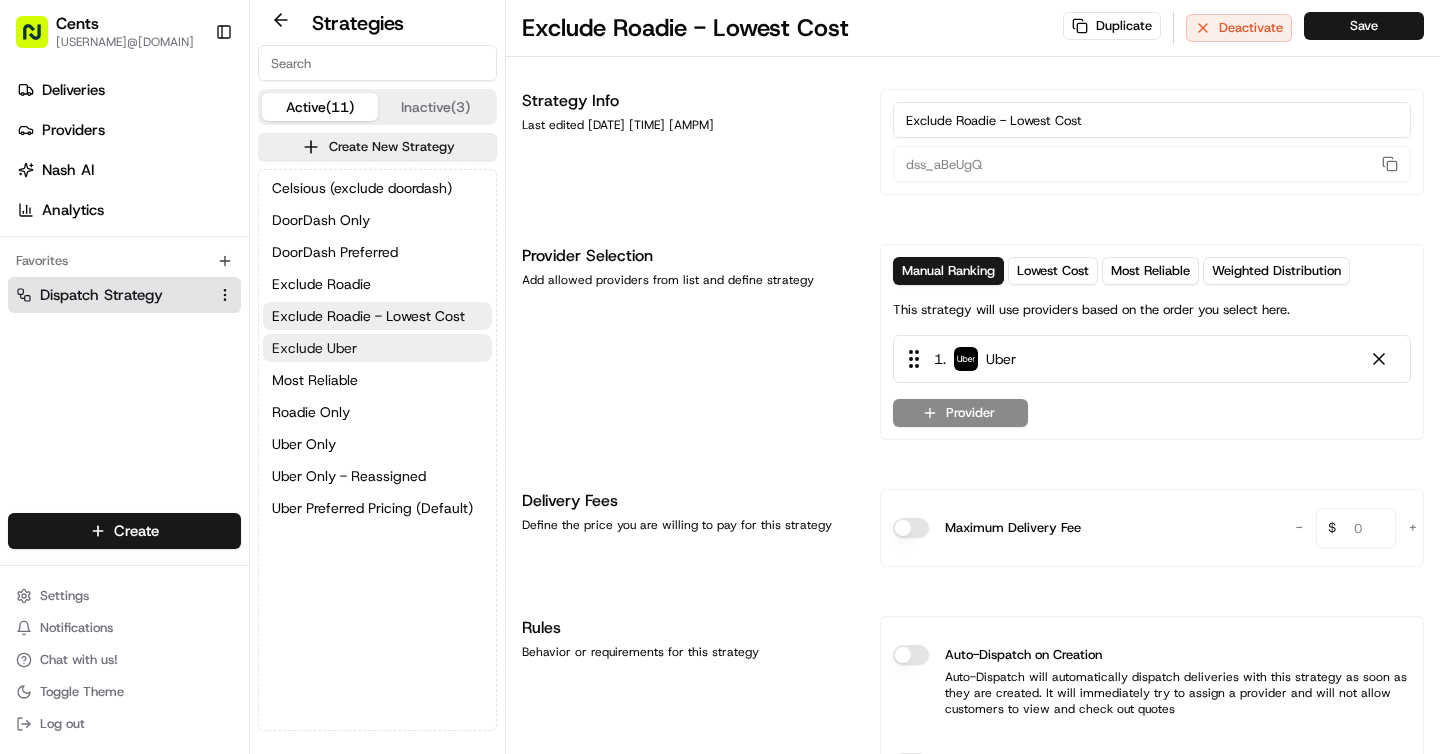 click on "Exclude Uber" at bounding box center [314, 348] 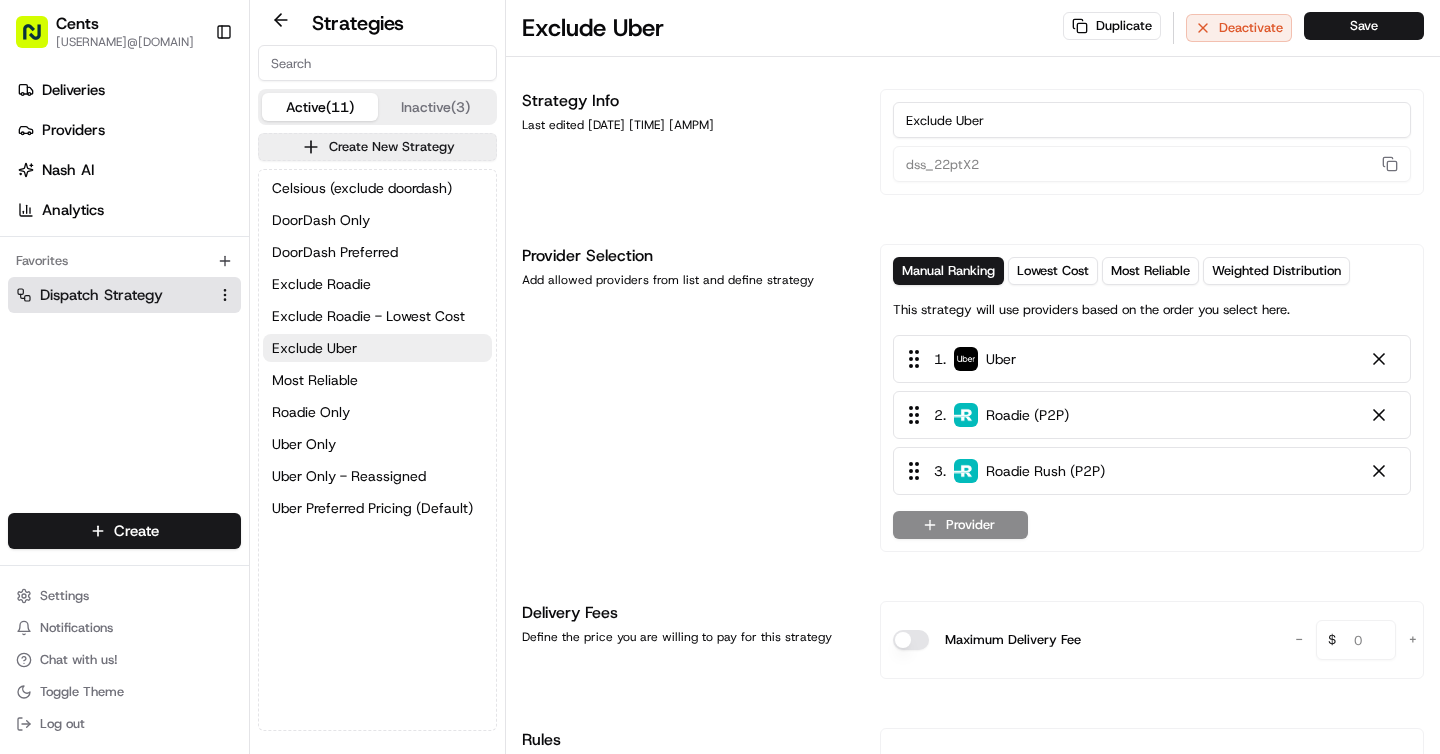 click on "[BRAND] (exclude [BRAND]) [BRAND] Only [BRAND] Preferred Exclude [BRAND] Exclude [BRAND] - Lowest Cost Exclude [BRAND] [BRAND] Only [BRAND] Only - Reassigned [BRAND] Preferred Pricing (Default)" at bounding box center [377, 348] 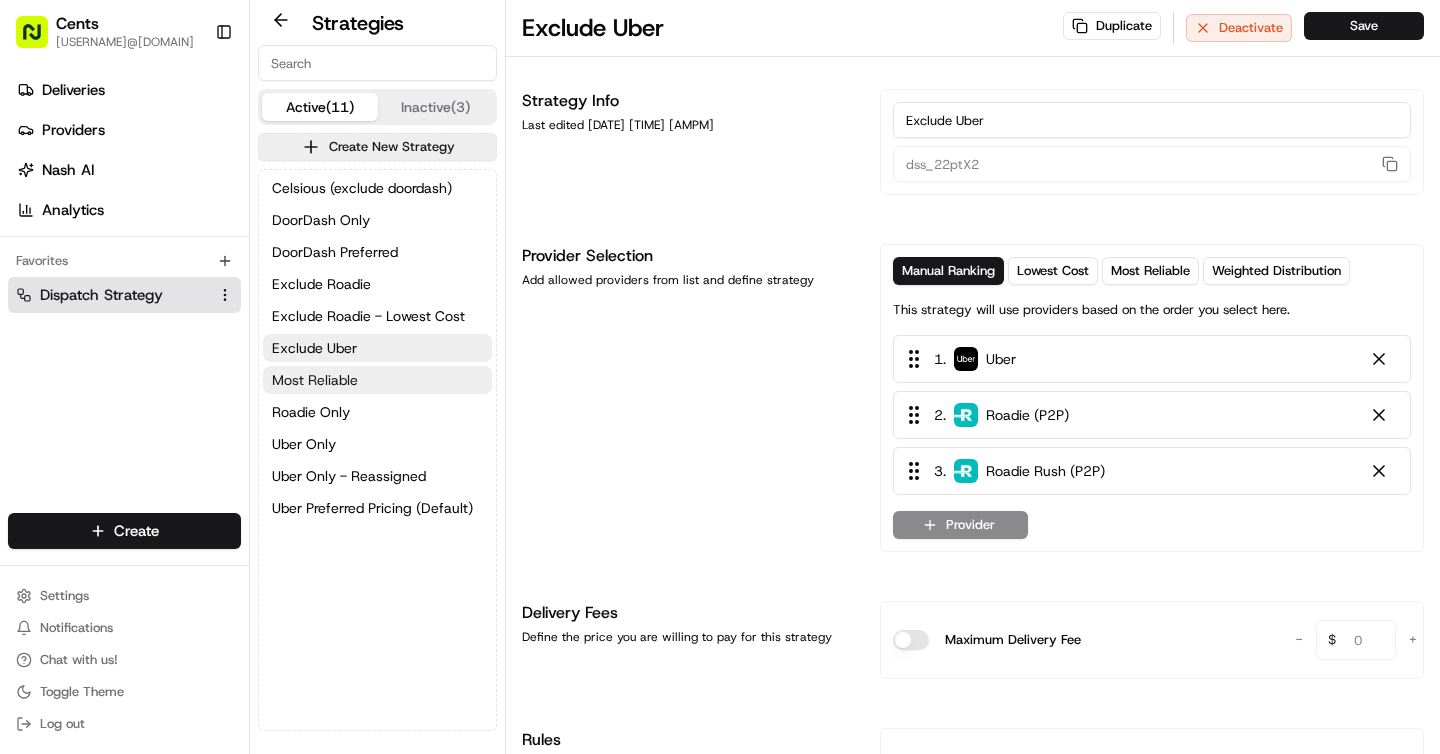 click on "Most Reliable" at bounding box center [315, 380] 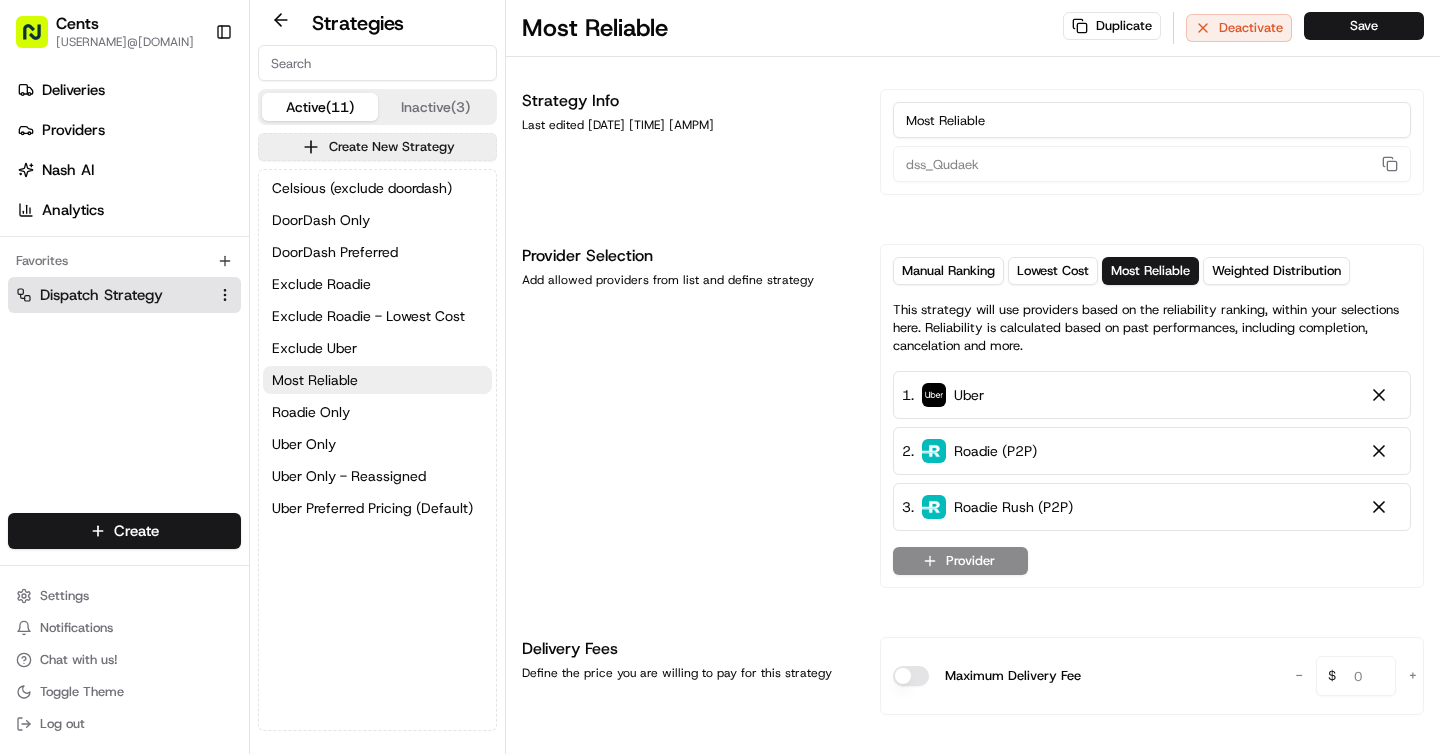 click on "[BRAND] (exclude [BRAND]) [BRAND] Only [BRAND] Preferred Exclude [BRAND] Exclude [BRAND] - Lowest Cost Exclude [BRAND] [BRAND] Only [BRAND] Only - Reassigned [BRAND] Preferred Pricing (Default)" at bounding box center (377, 348) 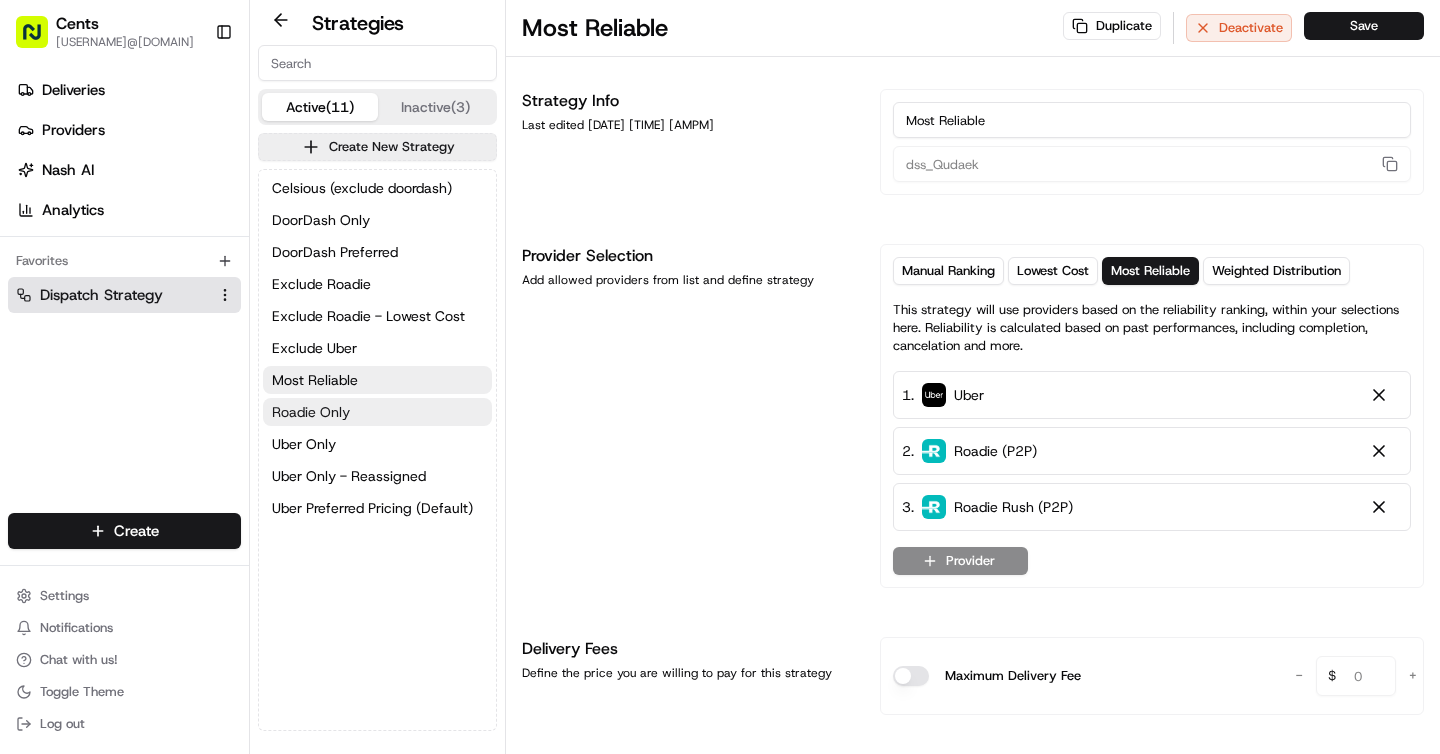 click on "Roadie Only" at bounding box center (311, 412) 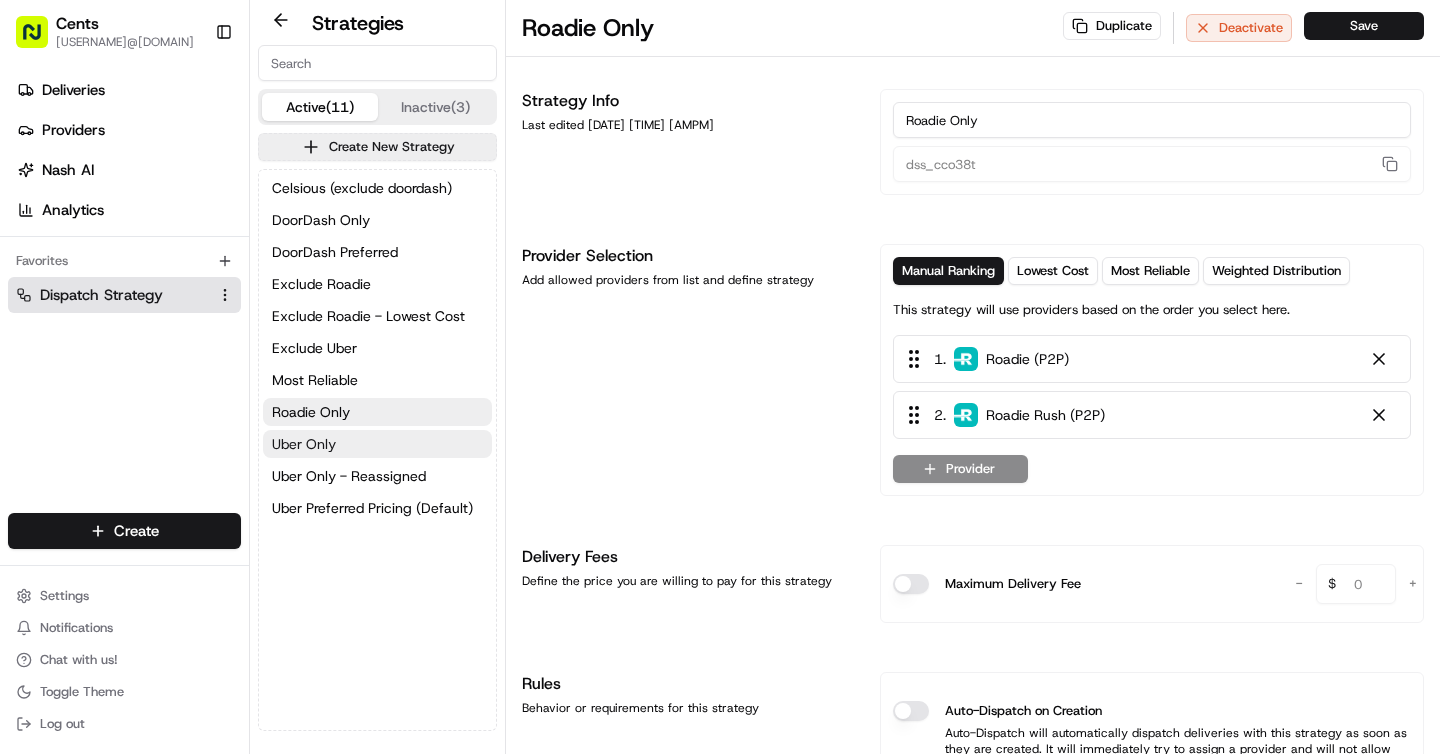 click on "Uber Only" at bounding box center (304, 444) 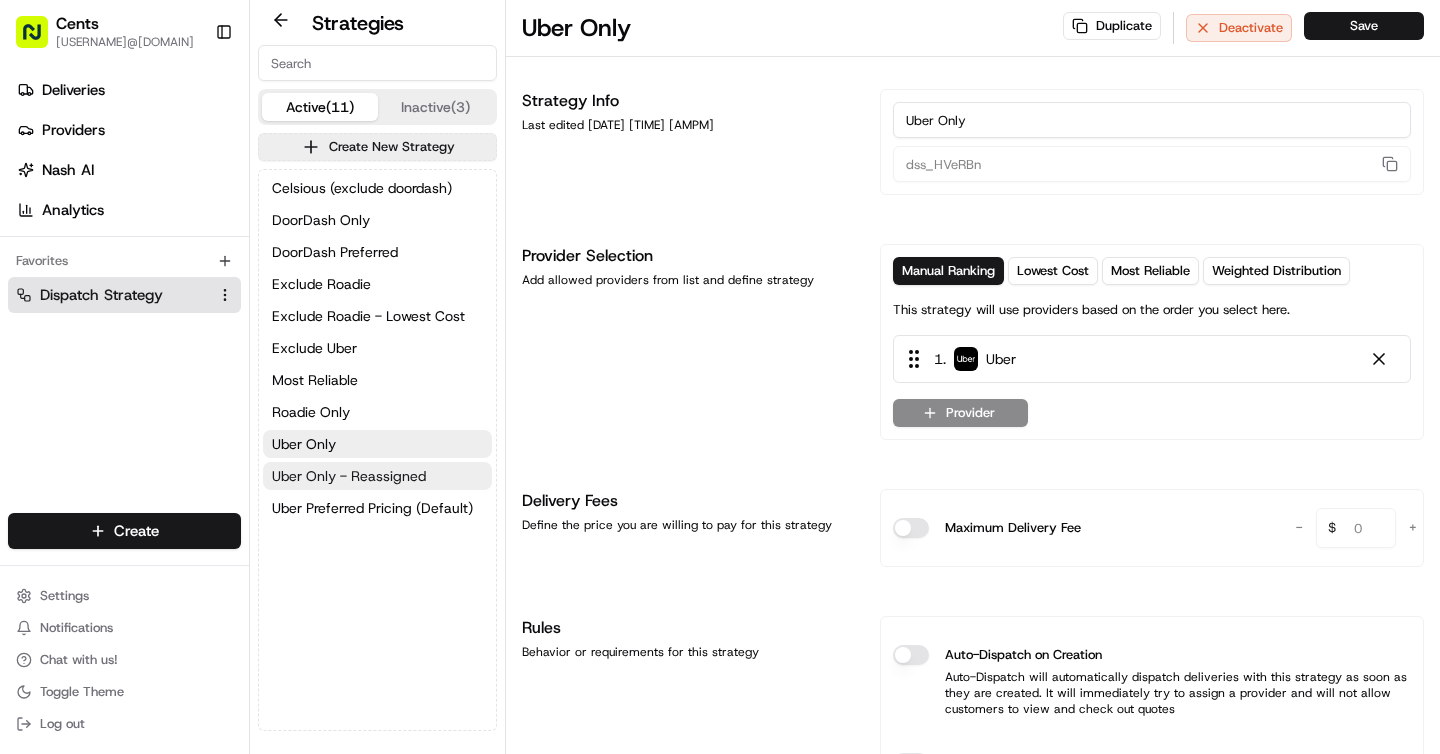 click on "Uber Only - Reassigned" at bounding box center [377, 476] 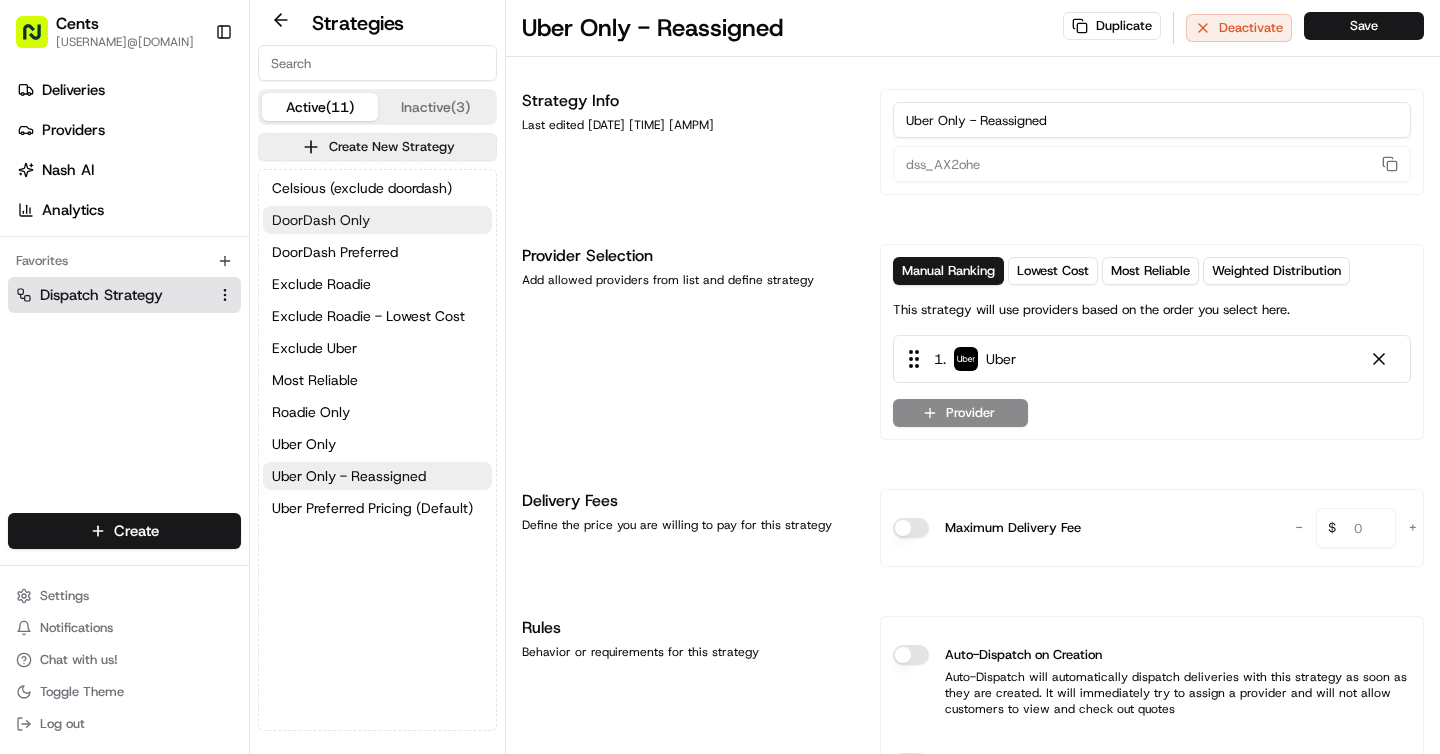 click on "DoorDash Only" at bounding box center [377, 220] 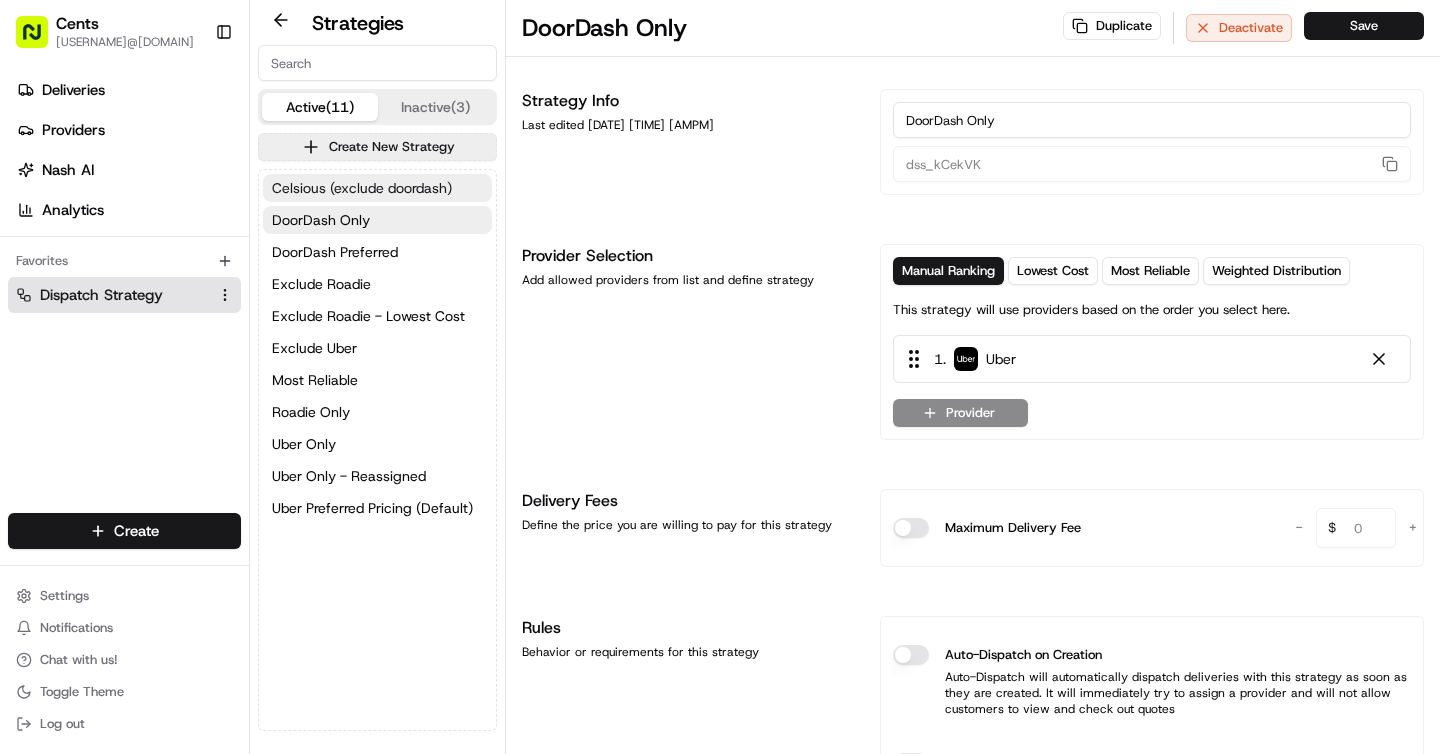 click on "Celsious (exclude doordash)" at bounding box center [362, 188] 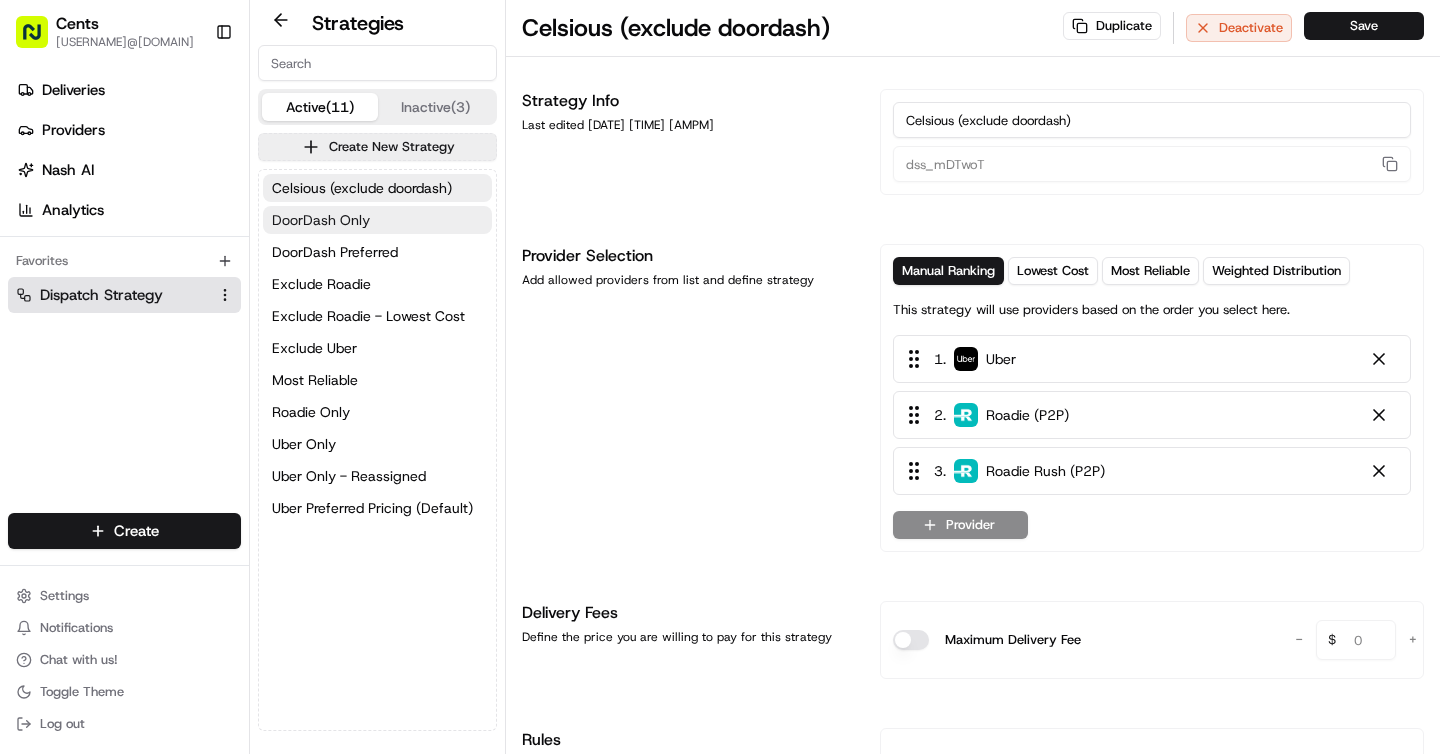 click on "DoorDash Only" at bounding box center [377, 220] 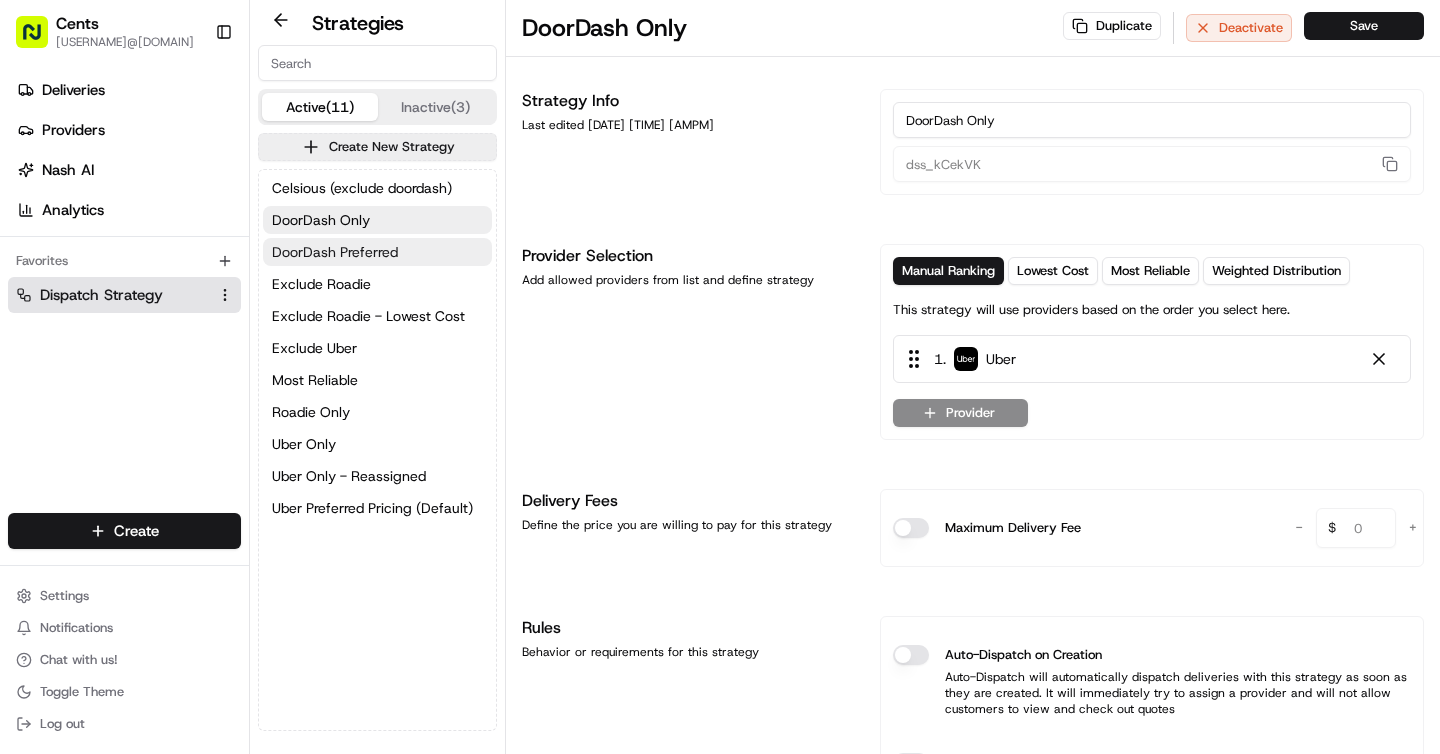 click on "DoorDash Preferred" at bounding box center [335, 252] 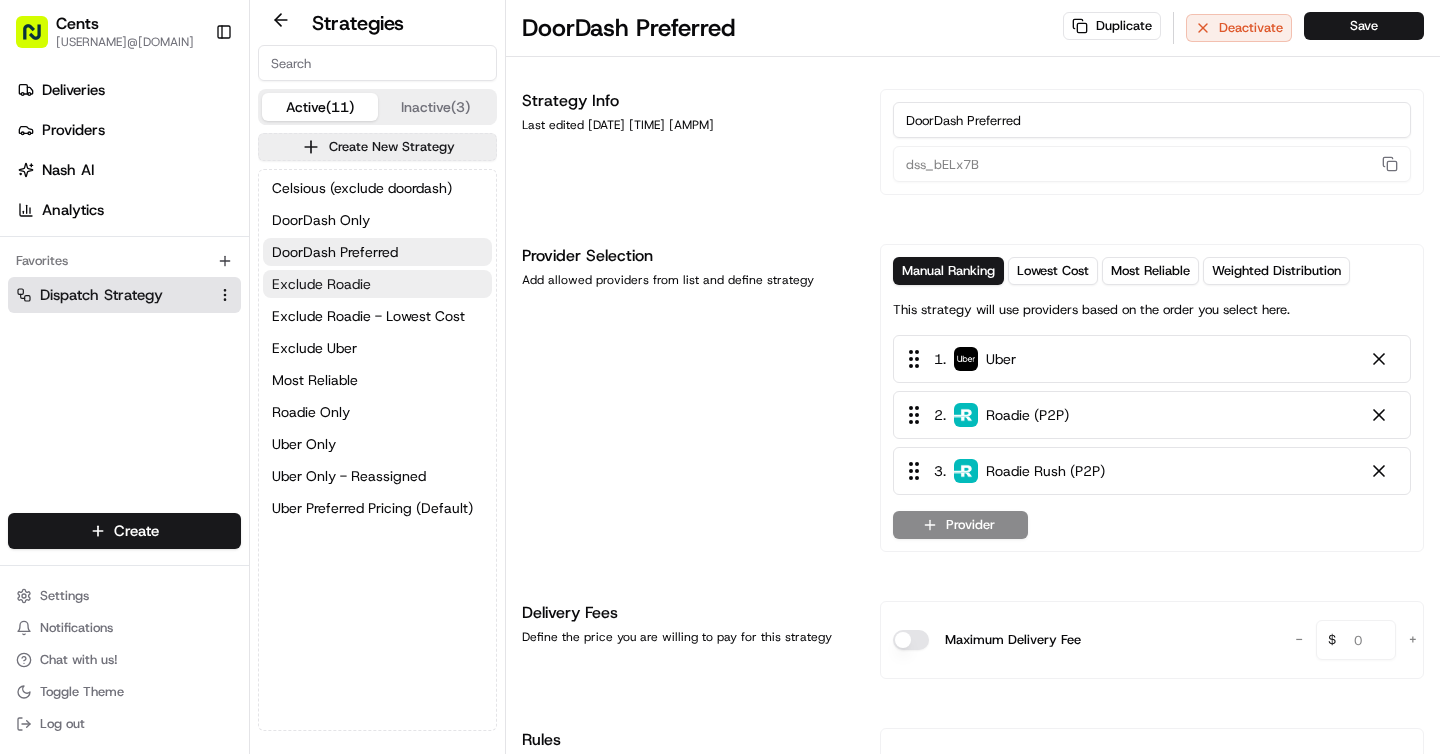 click on "Exclude Roadie" at bounding box center (321, 284) 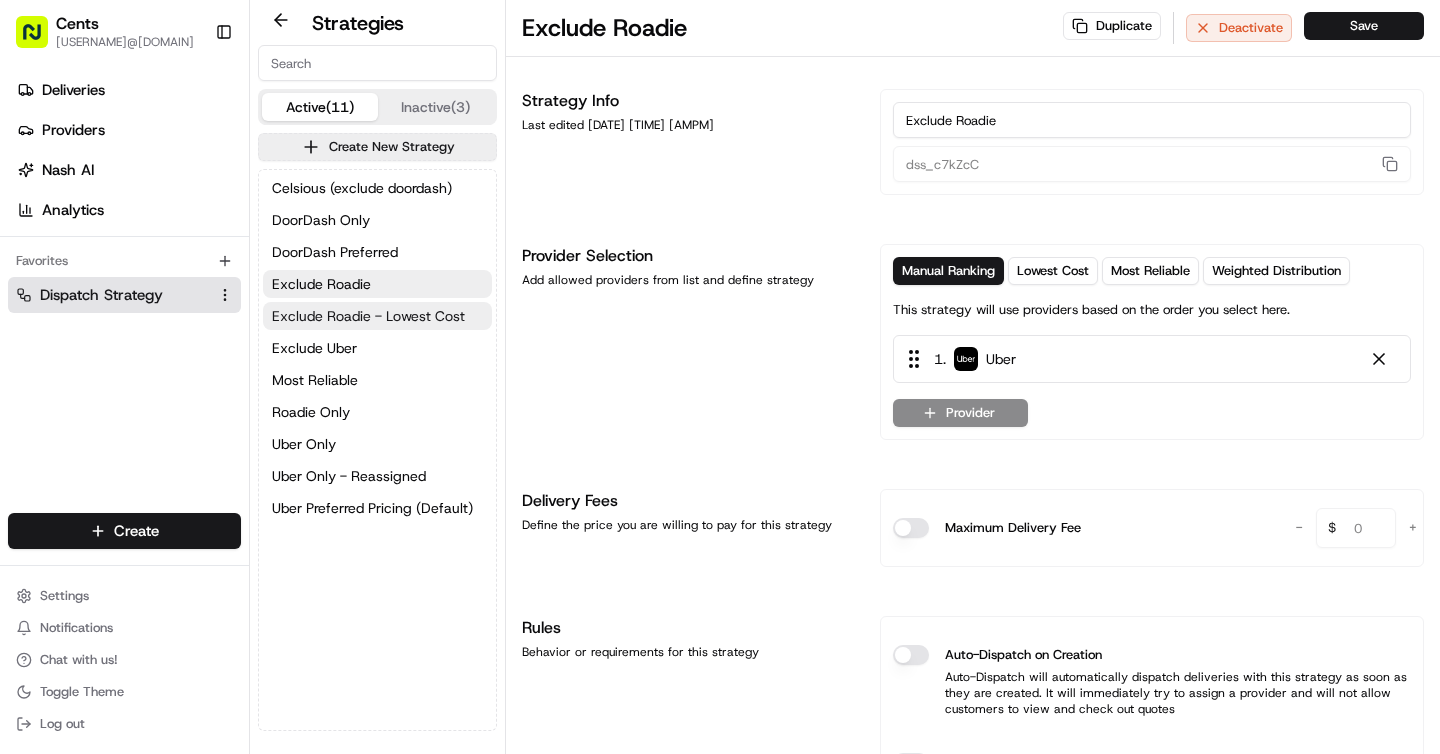 click on "Exclude Roadie - Lowest Cost" at bounding box center [368, 316] 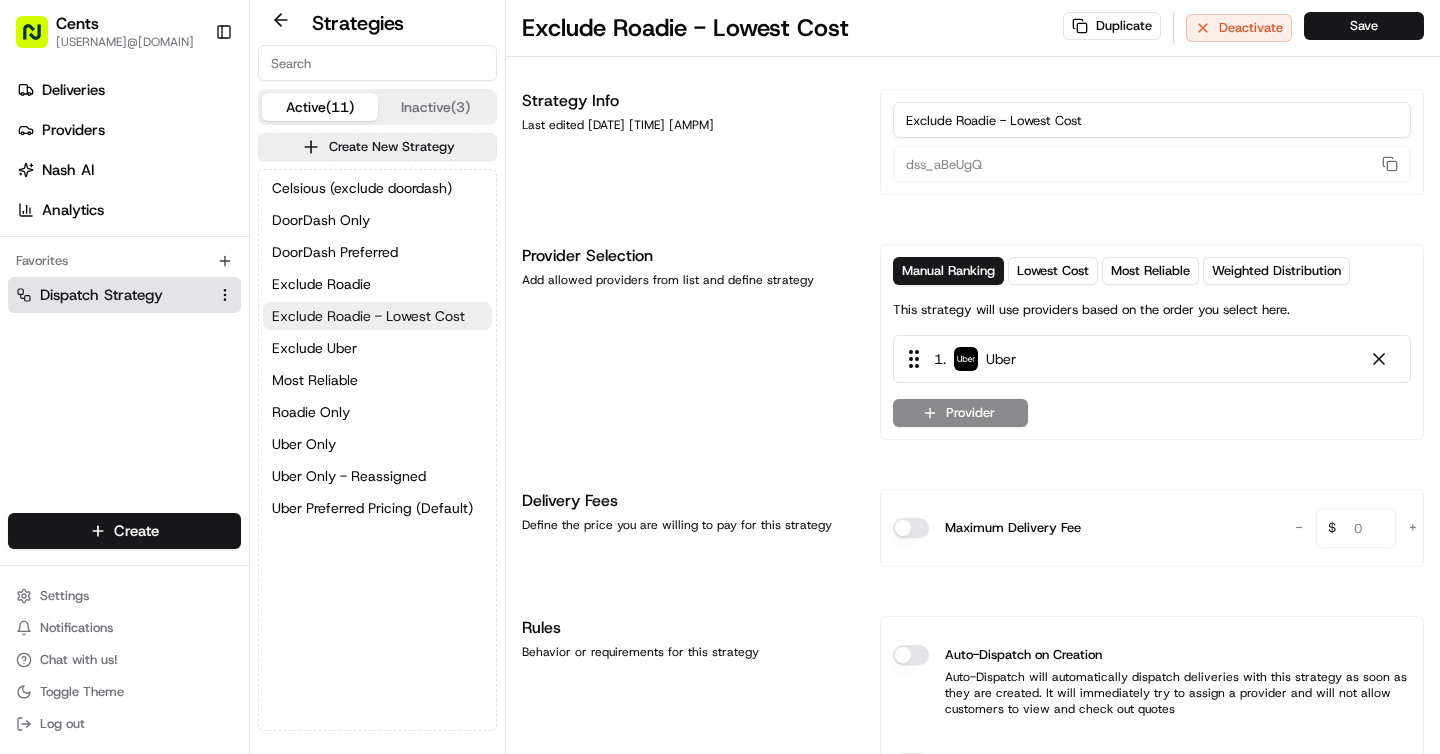 click on "Exclude Roadie - Lowest Cost" at bounding box center [377, 316] 